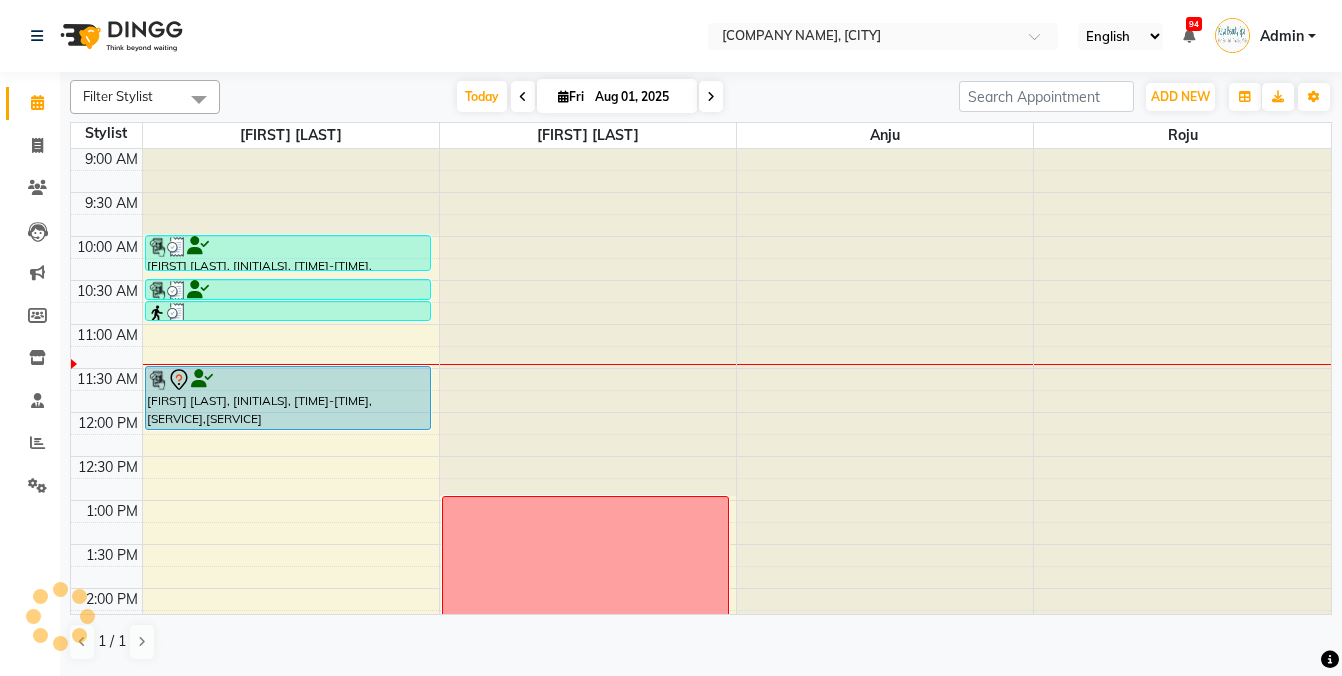 scroll, scrollTop: 0, scrollLeft: 0, axis: both 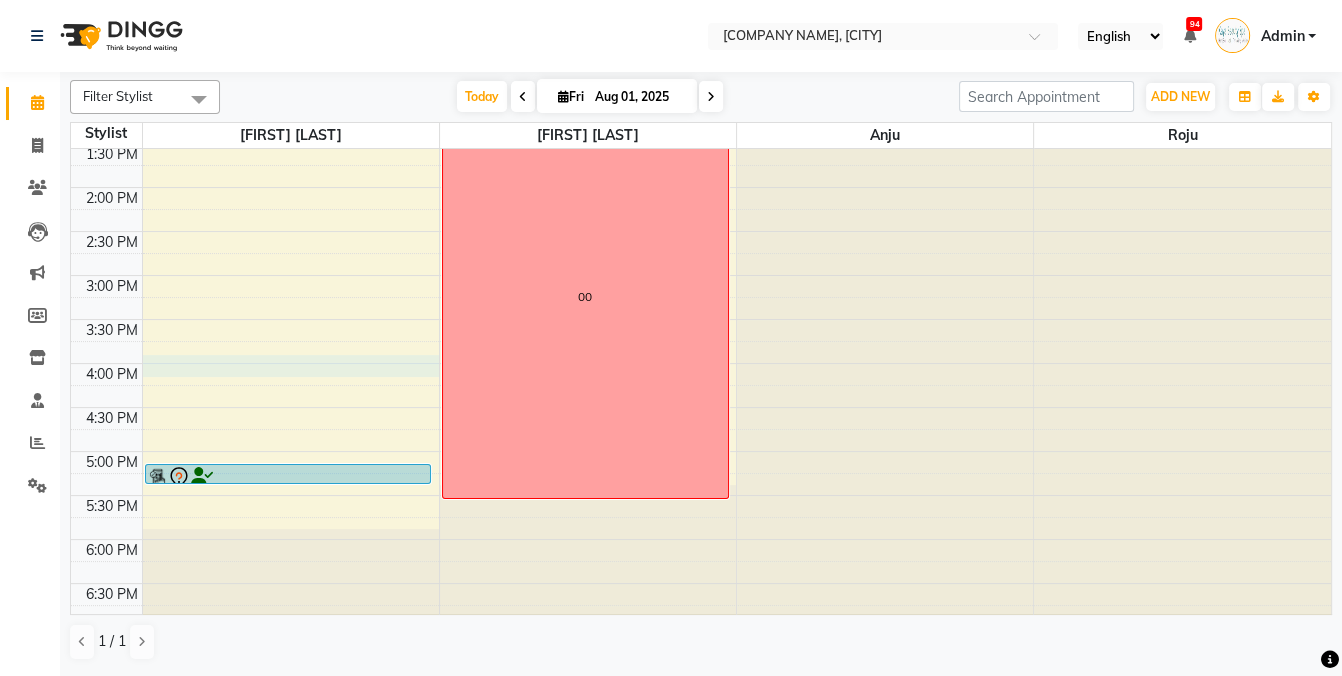 click on "[TIME] [TIME] [TIME] [TIME] [TIME] [TIME] [TIME] [TIME] [TIME] [TIME] [TIME] [TIME] [TIME] [TIME] [TIME] [TIME] [TIME] [TIME] [TIME] [TIME]     [FIRST] [LAST], [INITIALS], [TIME]-[TIME], [SERVICE]     [FIRST] [LAST], [INITIALS], [TIME]-[TIME], [SERVICE]     [FIRST] [LAST], [INITIALS], [TIME]-[TIME], [SERVICE]             [FIRST] [LAST], [INITIALS], [TIME]-[TIME], [SERVICE],[SERVICE]             [FIRST] [LAST], [INITIALS], [TIME]-[TIME], [SERVICE]  [TIME]" at bounding box center [701, 187] 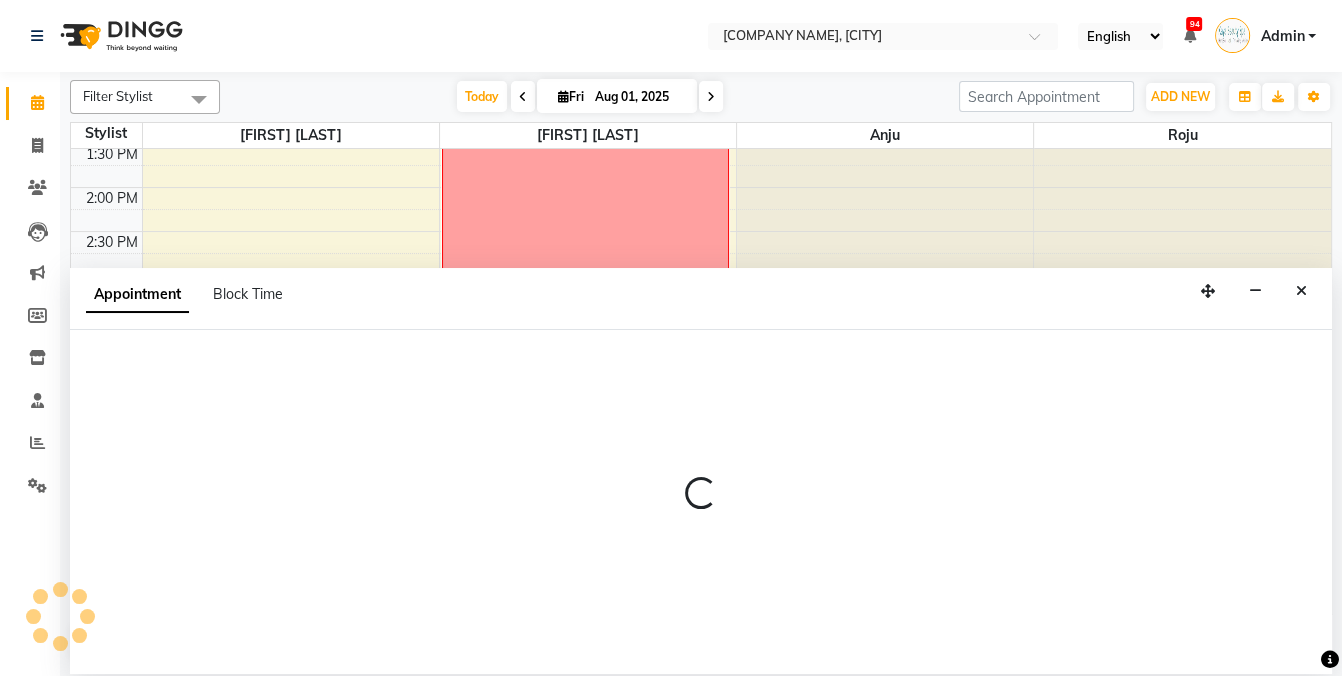 select on "19099" 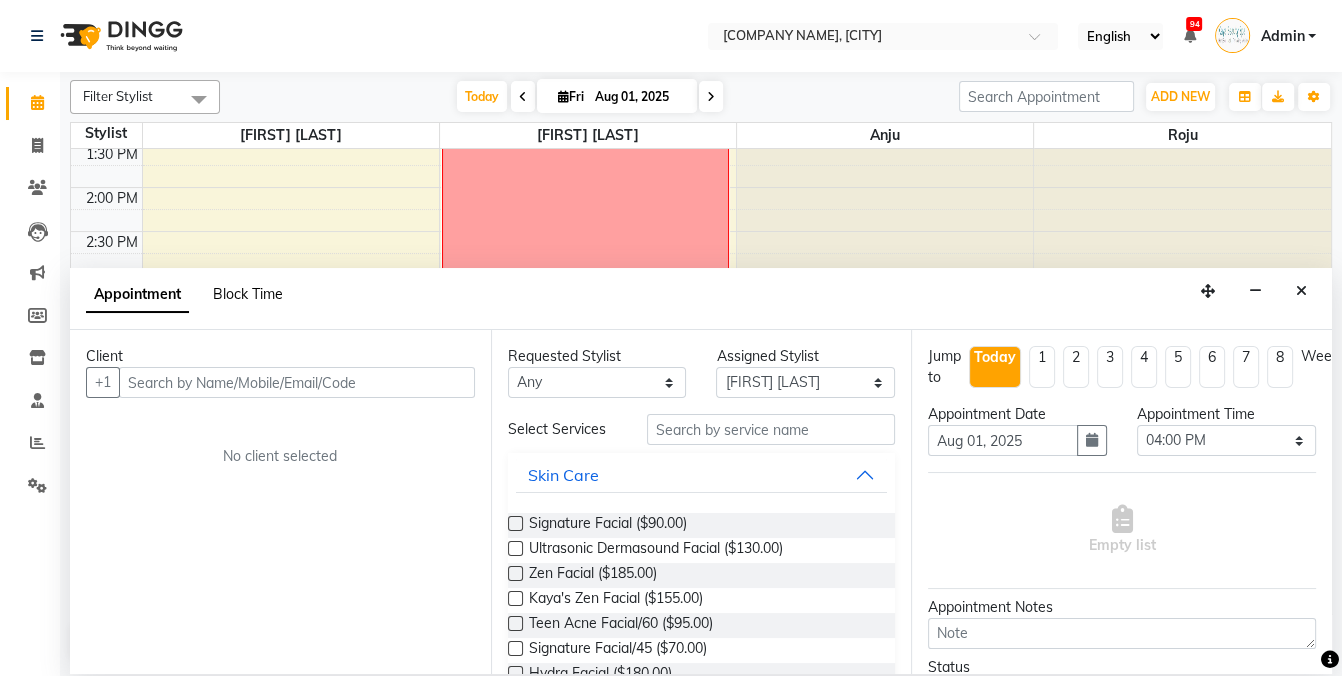 click on "Block Time" at bounding box center [248, 294] 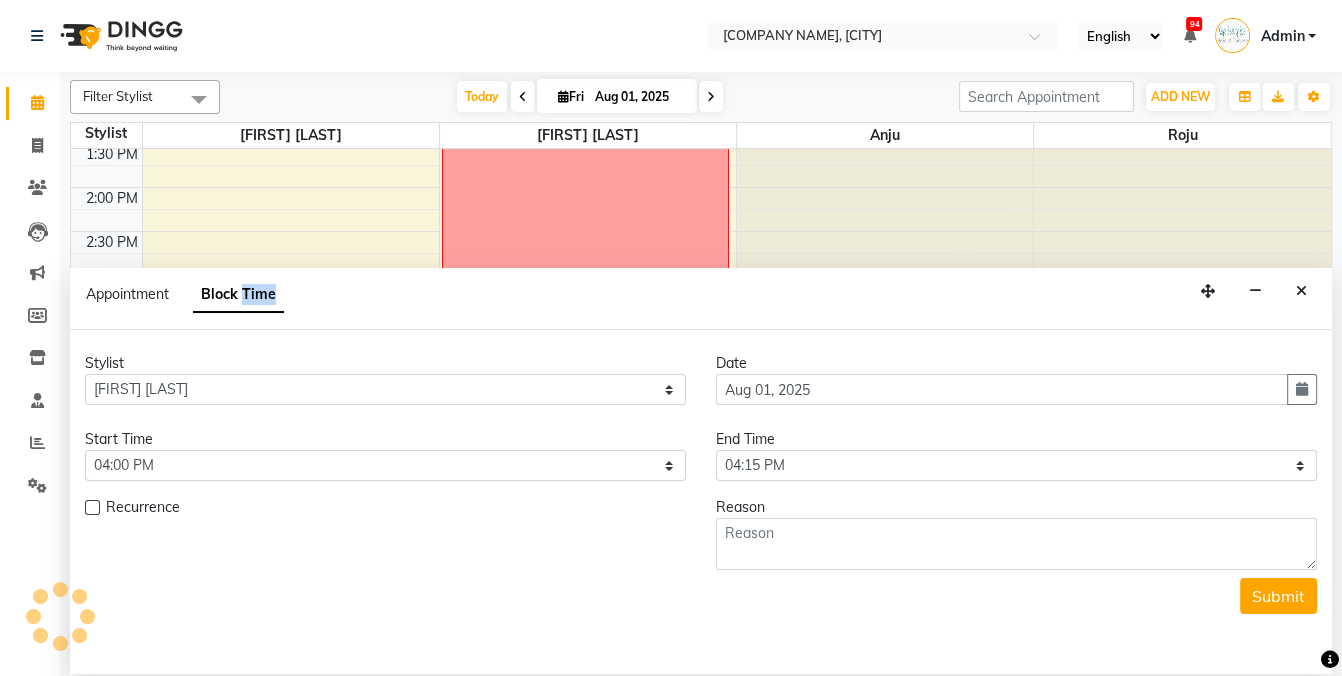 scroll, scrollTop: 0, scrollLeft: 0, axis: both 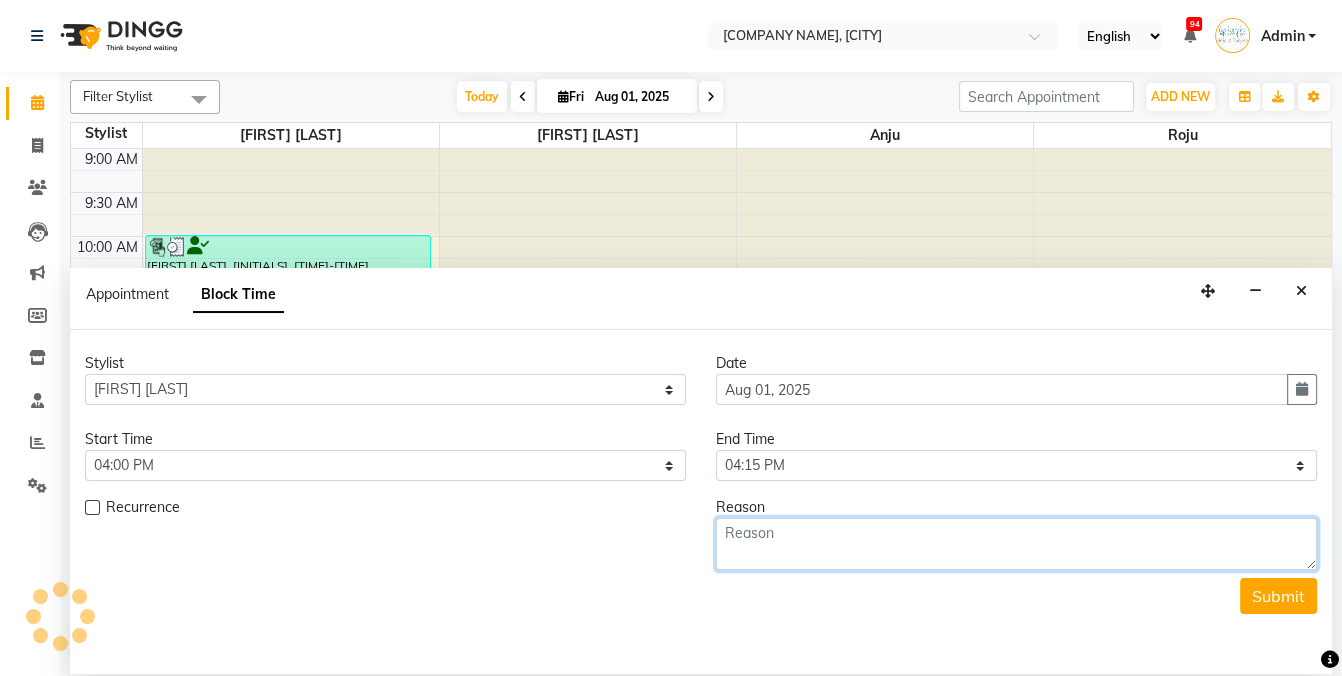 click at bounding box center [1016, 544] 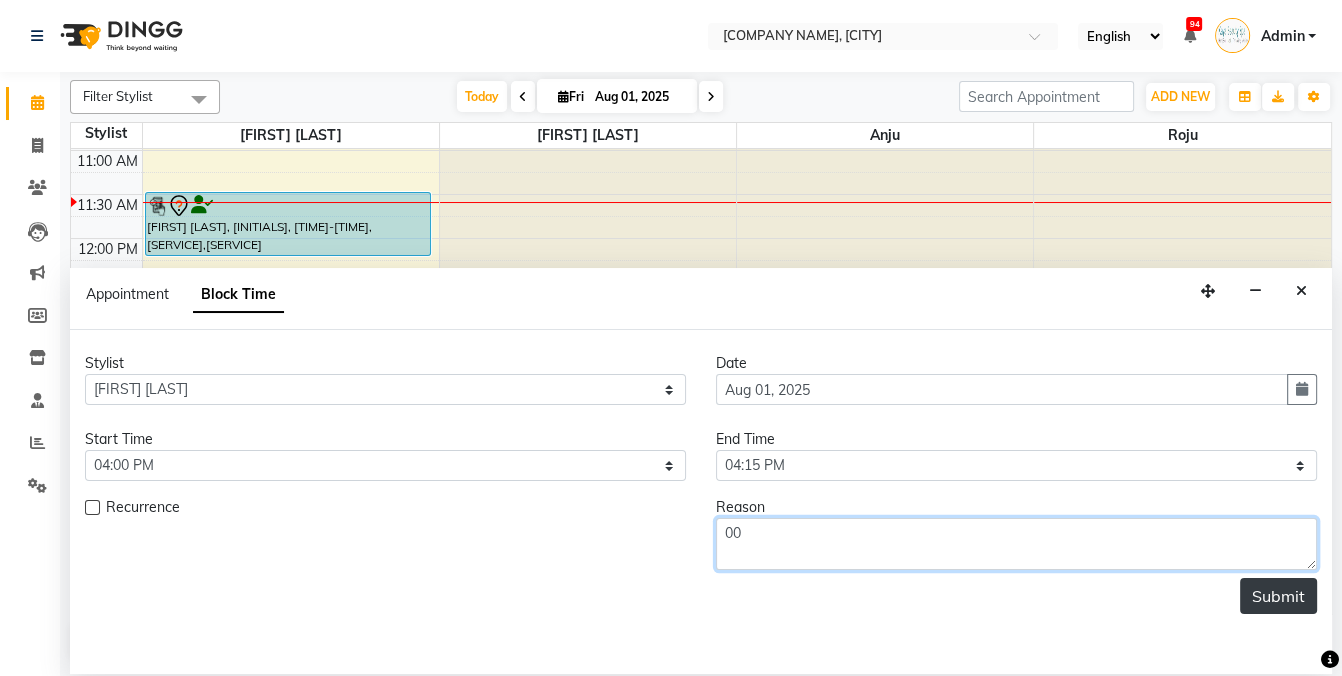 type on "00" 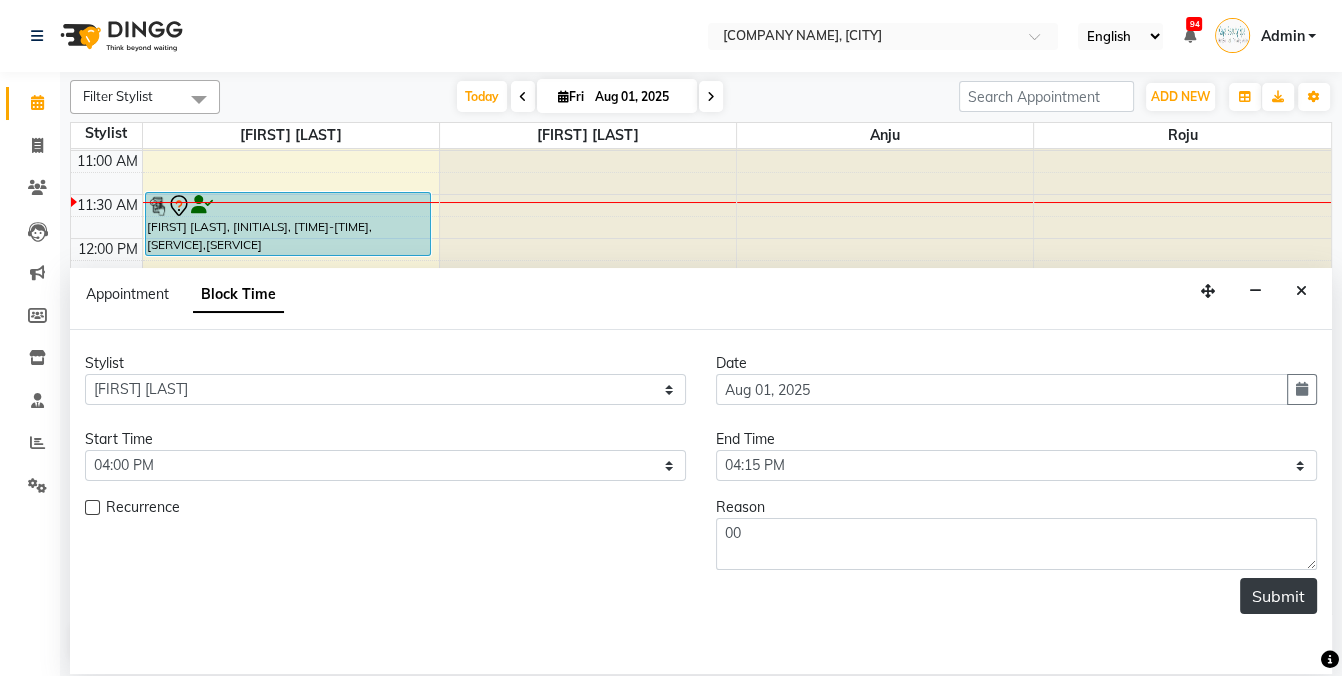 click on "Submit" at bounding box center (1278, 596) 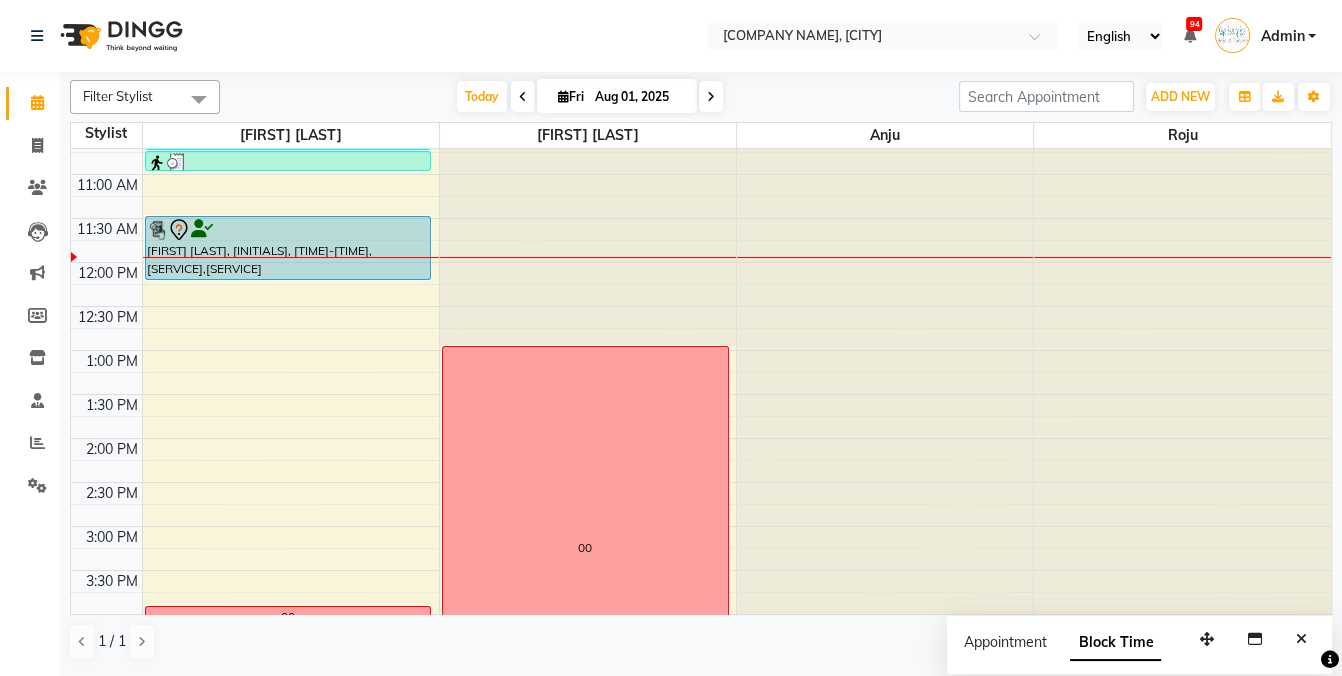 scroll, scrollTop: 0, scrollLeft: 0, axis: both 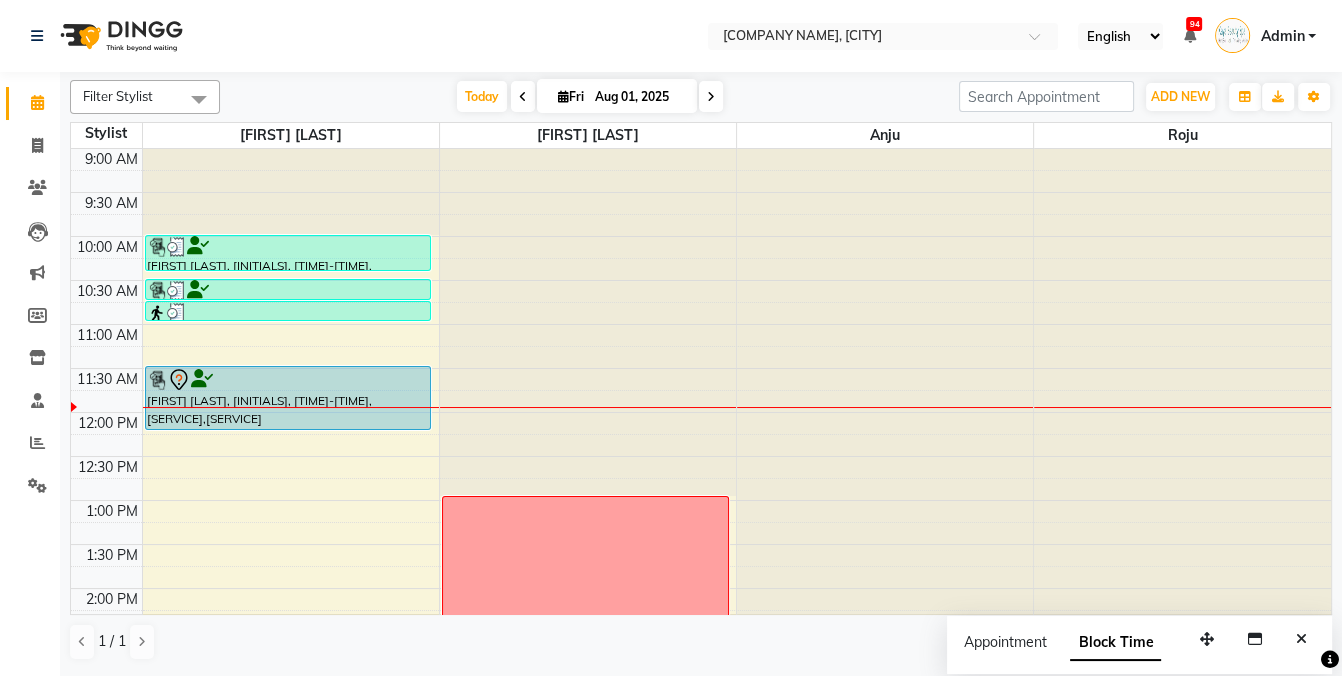 click on "[FIRST] [LAST], [INITIALS], [TIME]-[TIME], [SERVICE],[SERVICE]" at bounding box center [288, 398] 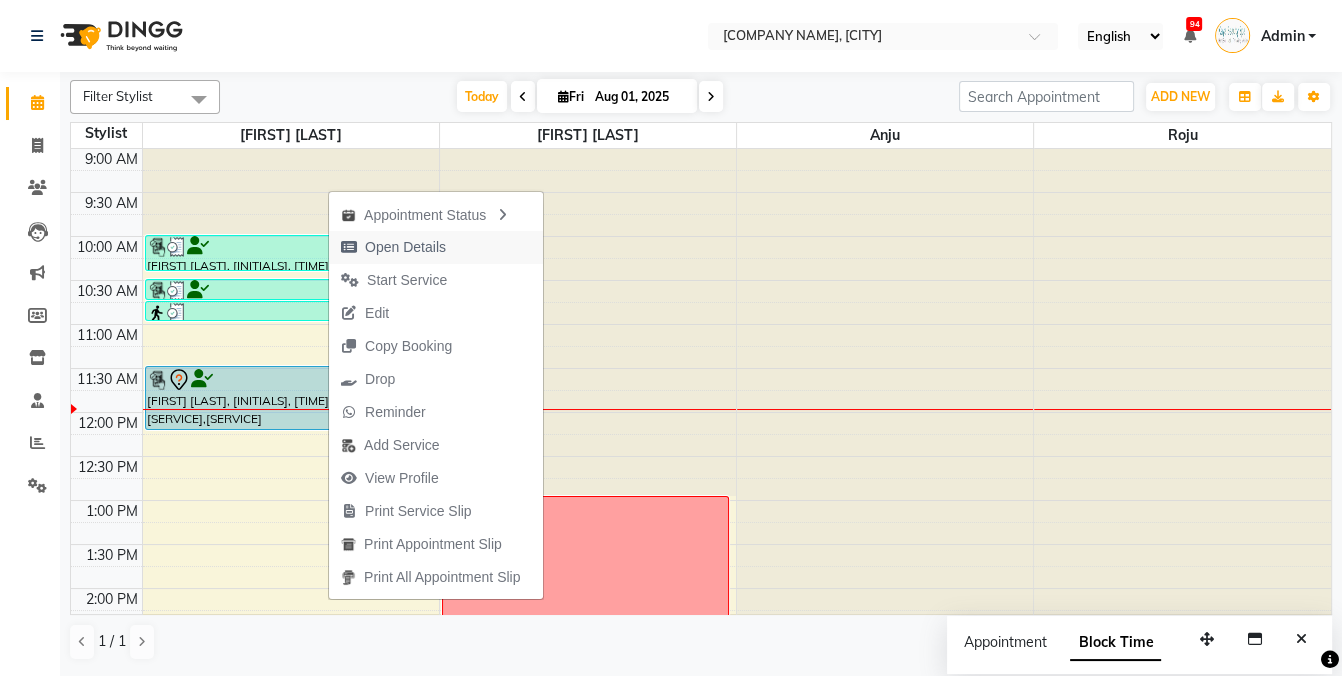 click on "Open Details" at bounding box center (405, 247) 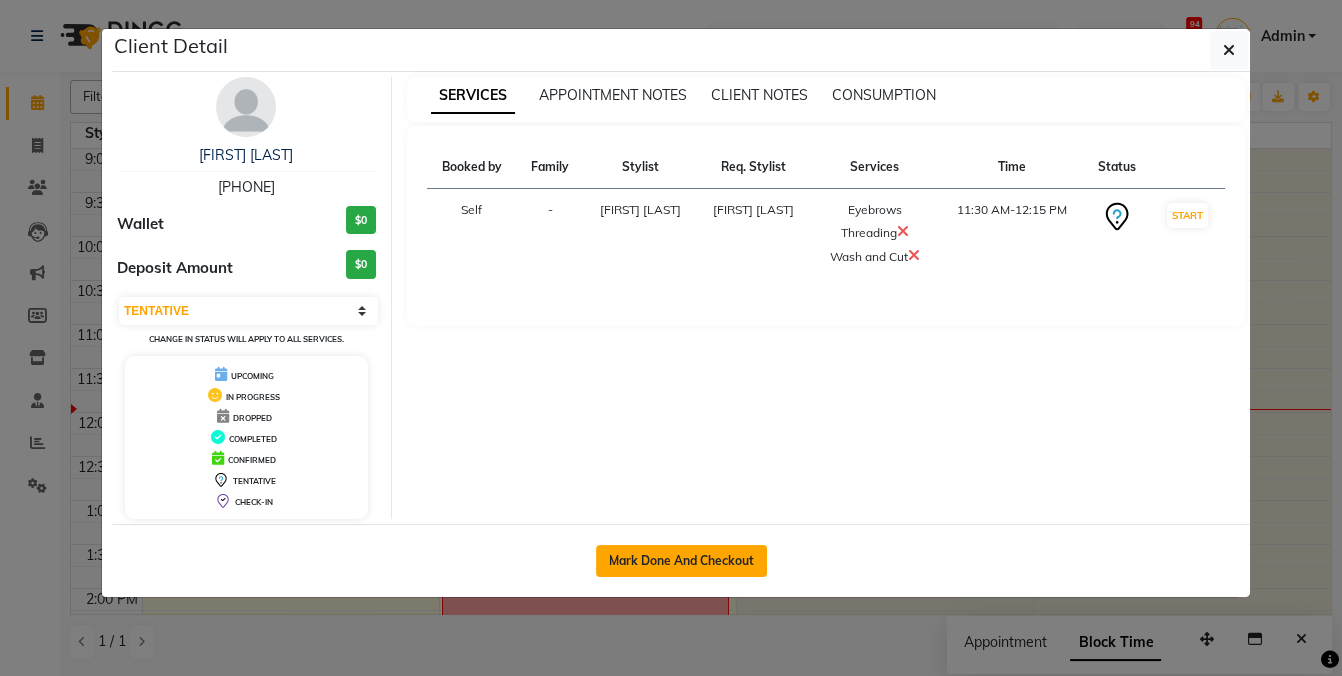 click on "Mark Done And Checkout" 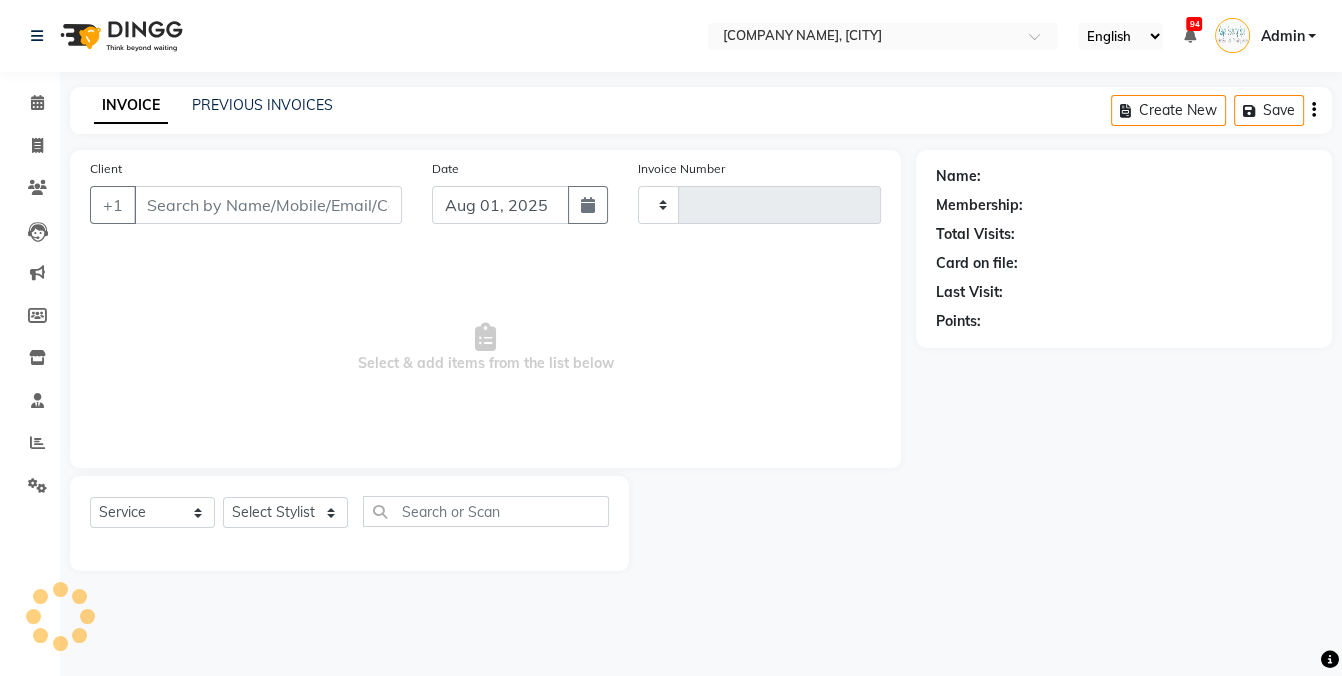 type on "0786" 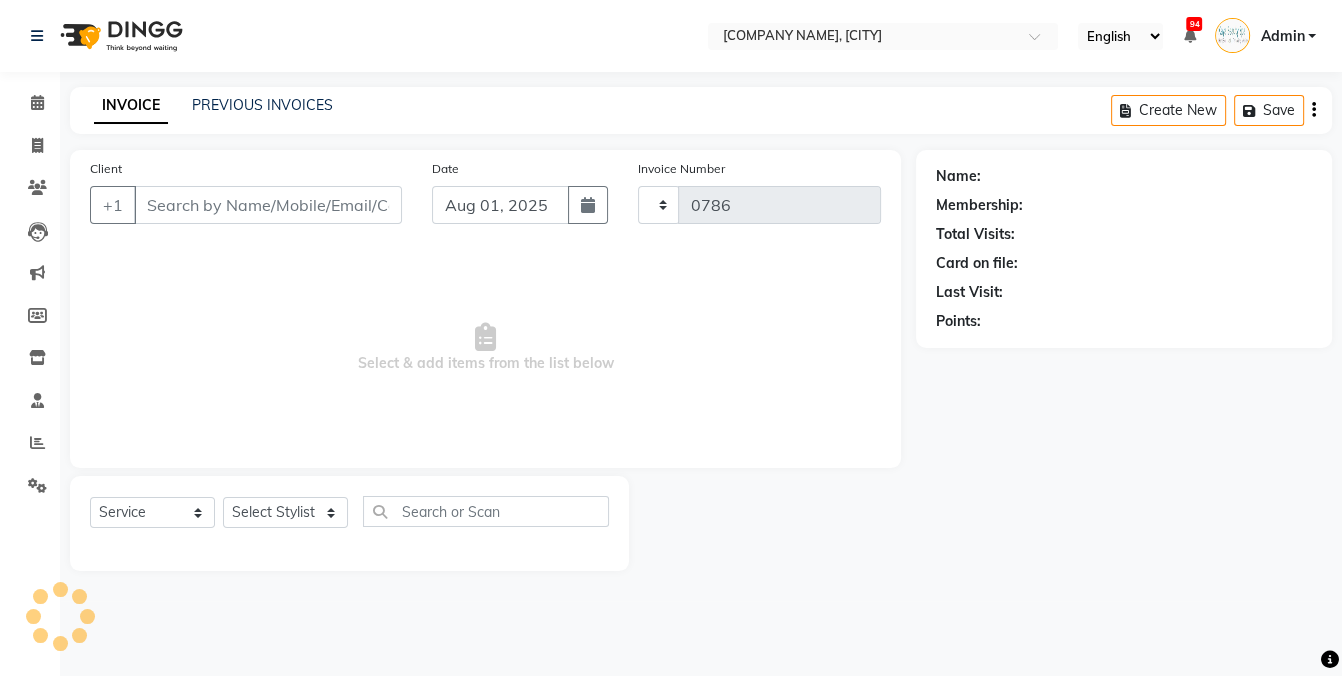 select on "3896" 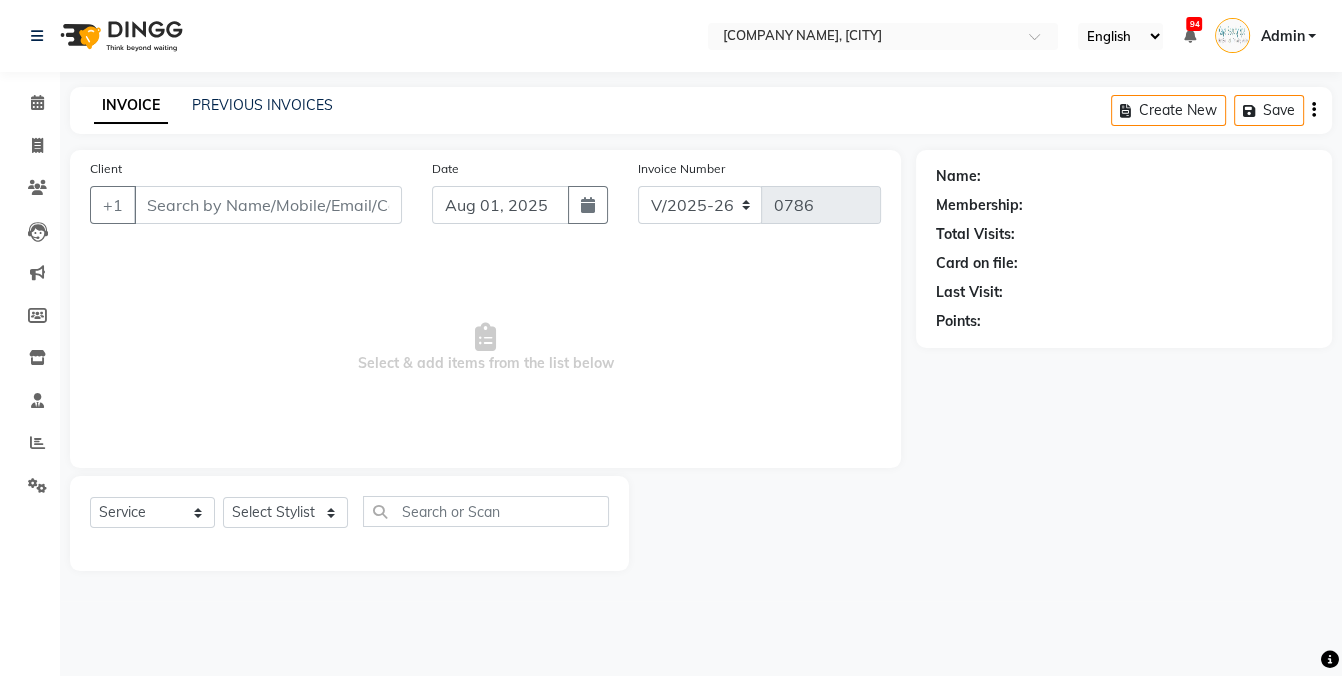 select on "19099" 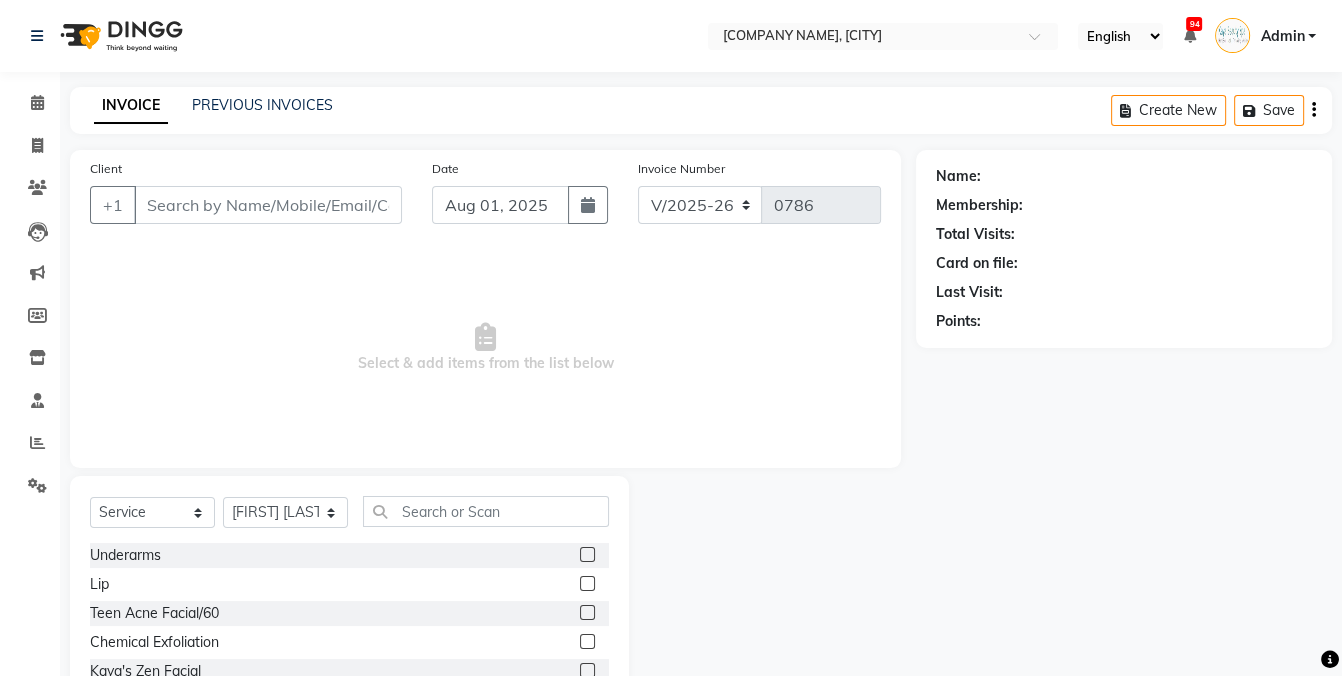 type on "[PHONE]" 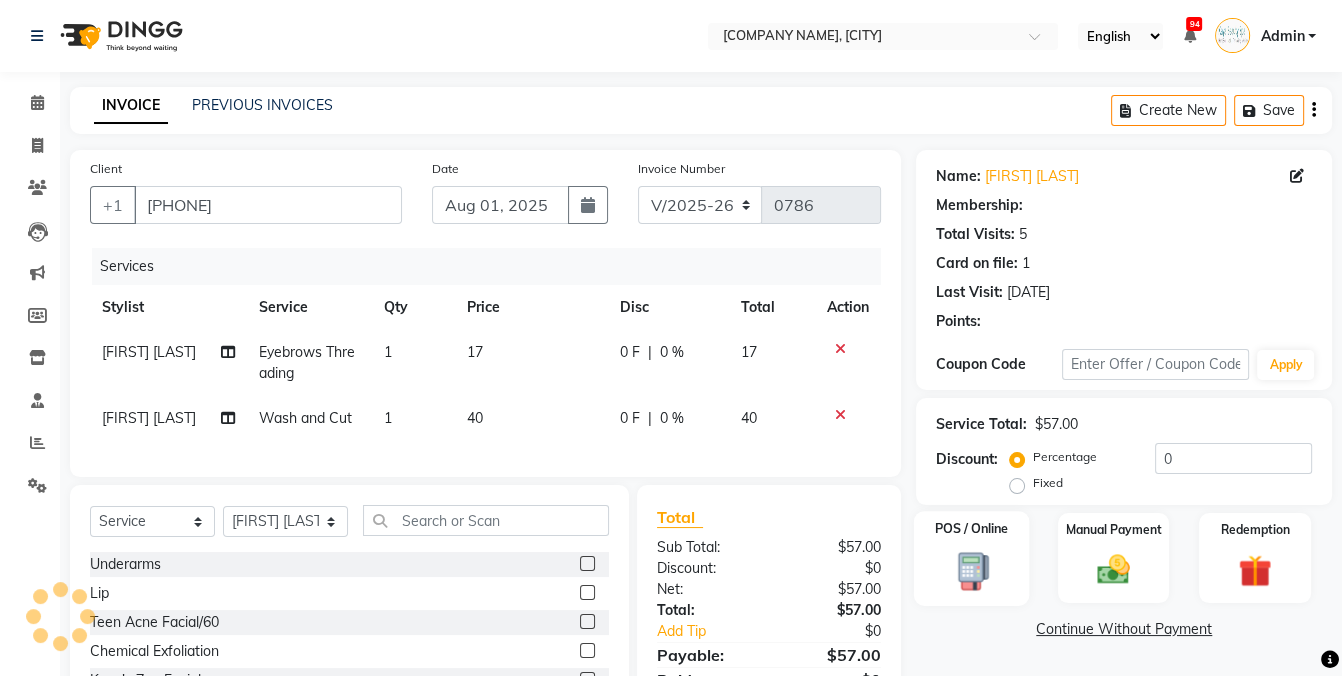 scroll, scrollTop: 129, scrollLeft: 0, axis: vertical 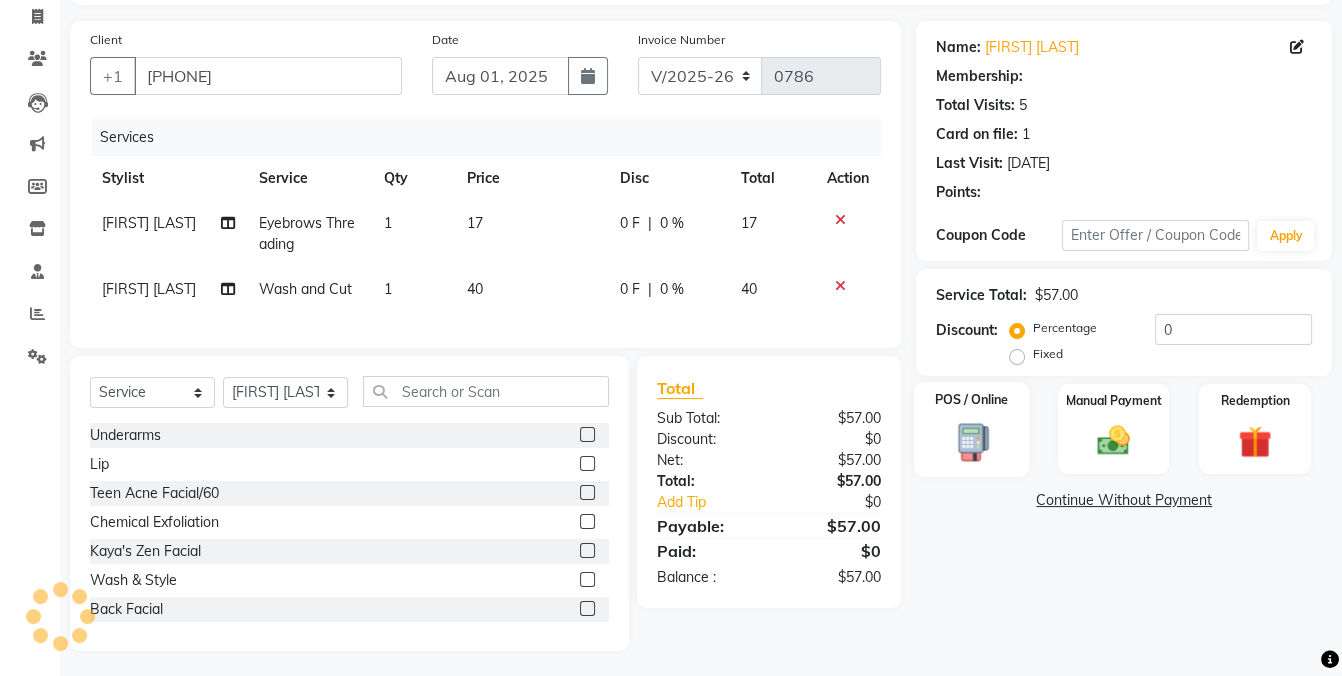 select on "1: Object" 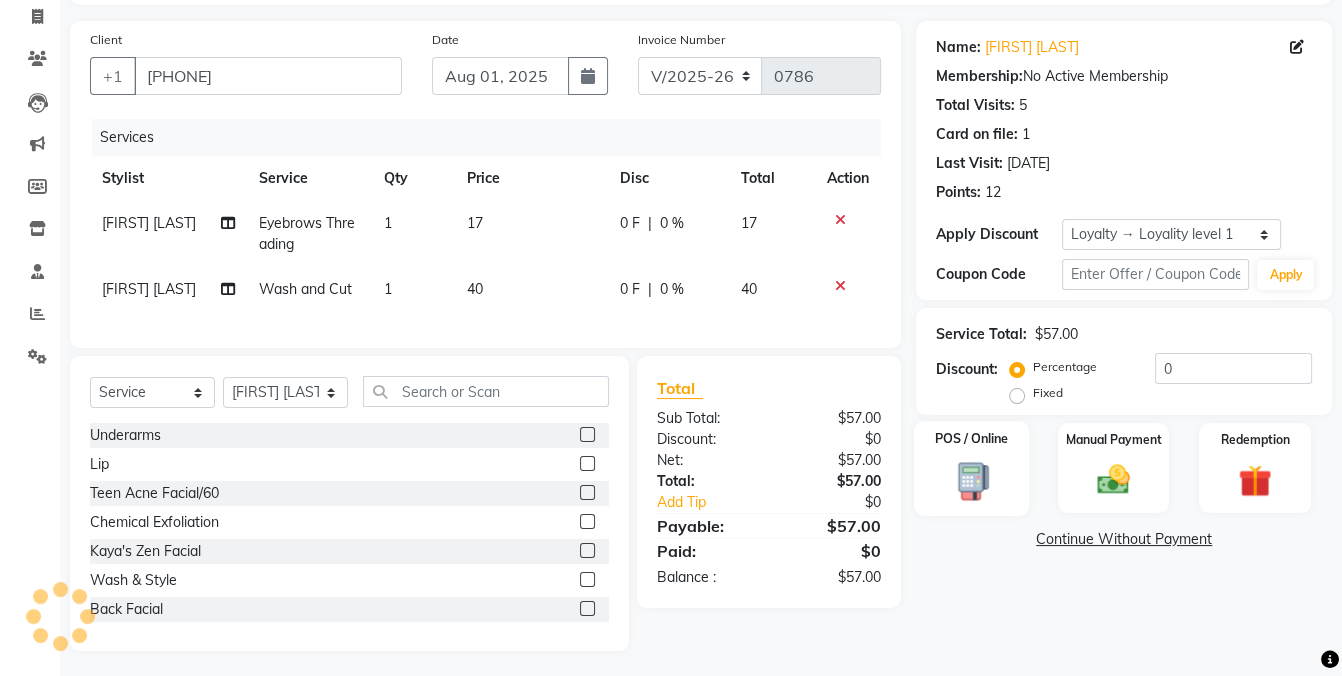 click on "POS / Online" 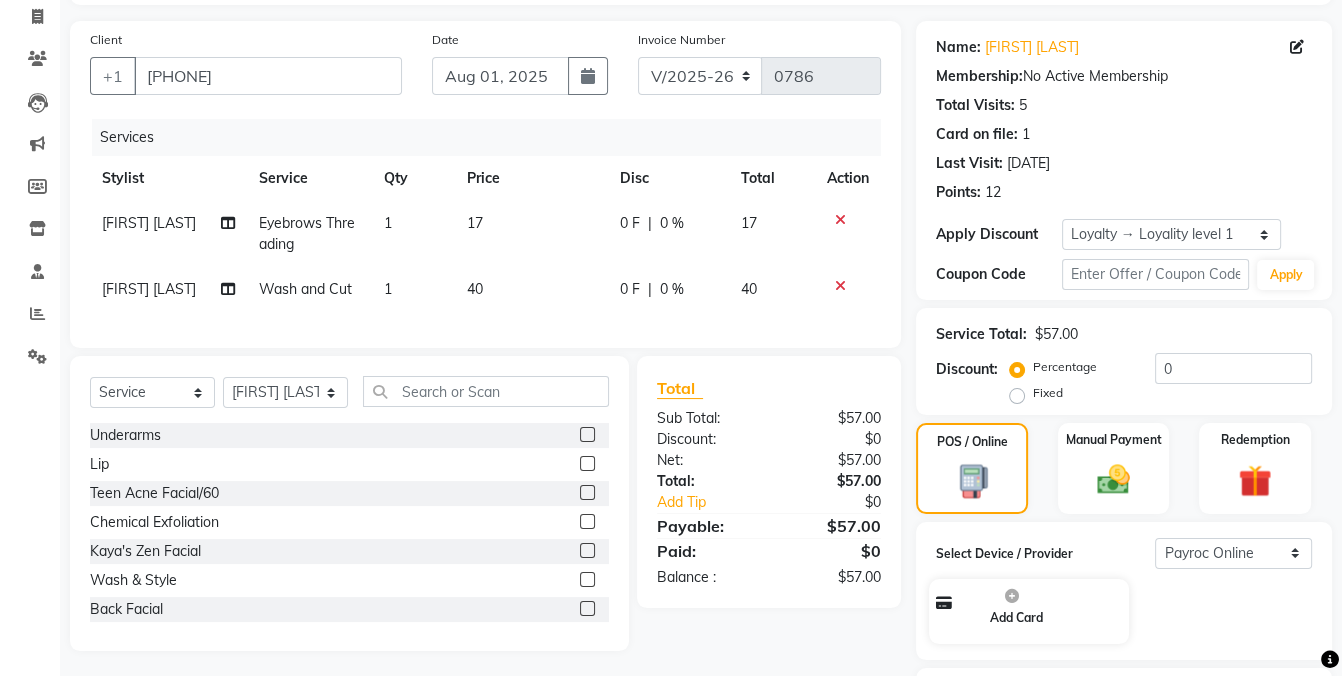 scroll, scrollTop: 261, scrollLeft: 0, axis: vertical 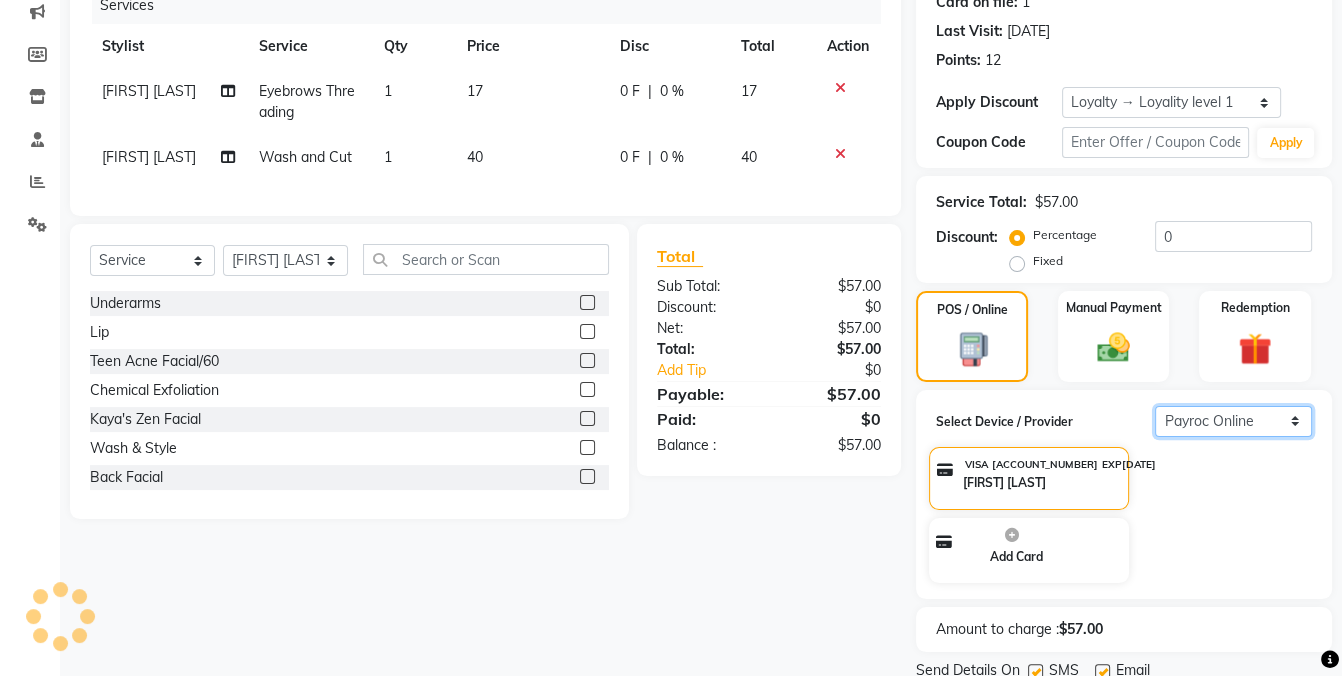 click on "Select  Payroc Online   Clover Mini New" 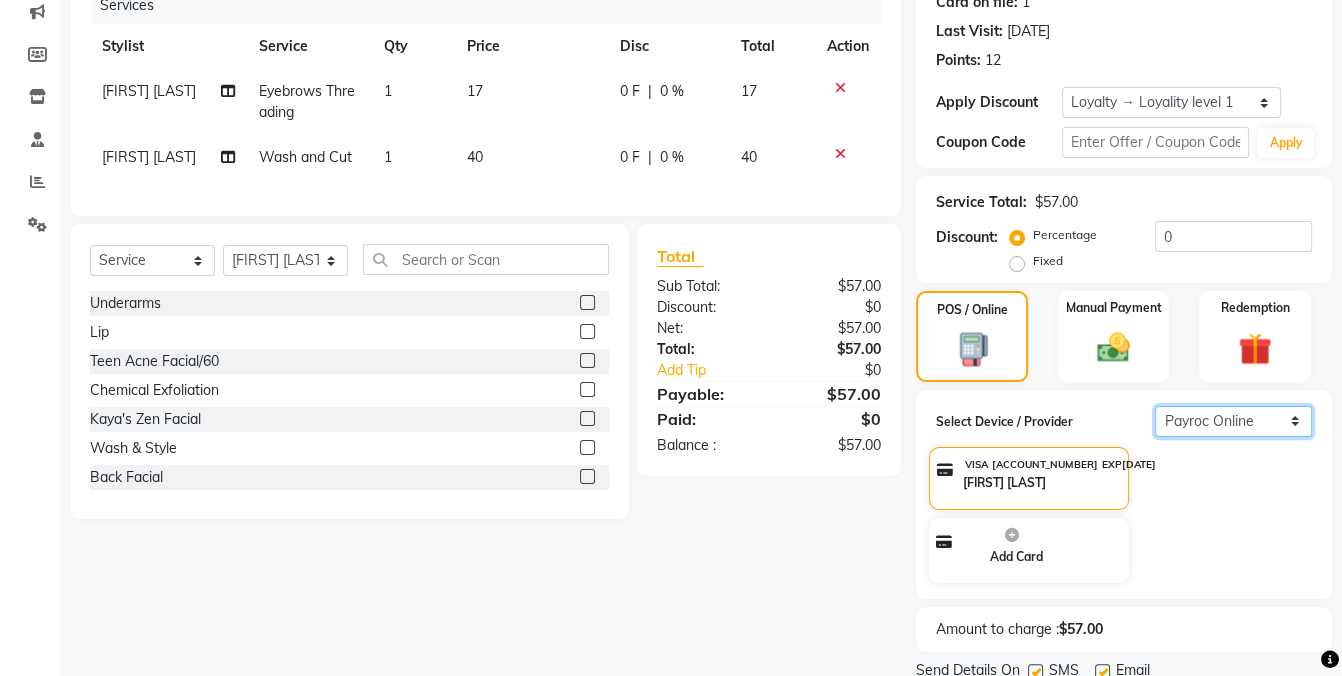 select on "38" 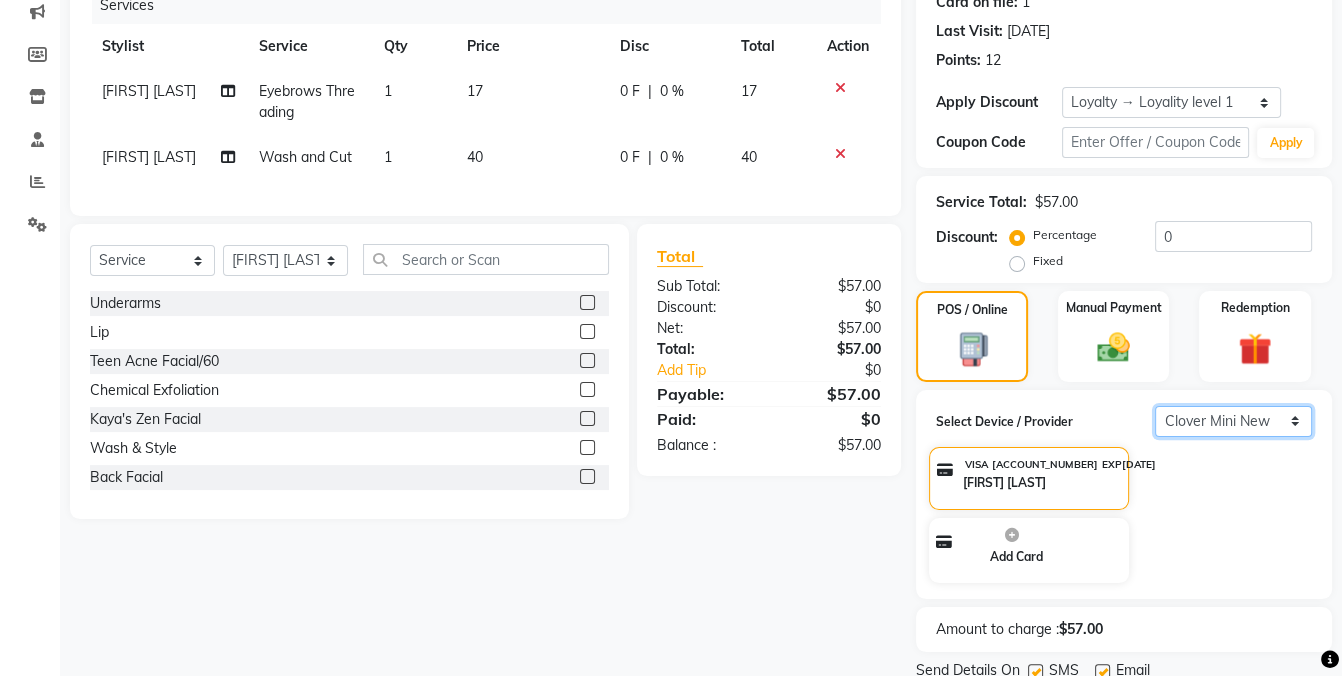 click on "Select  Payroc Online   Clover Mini New" 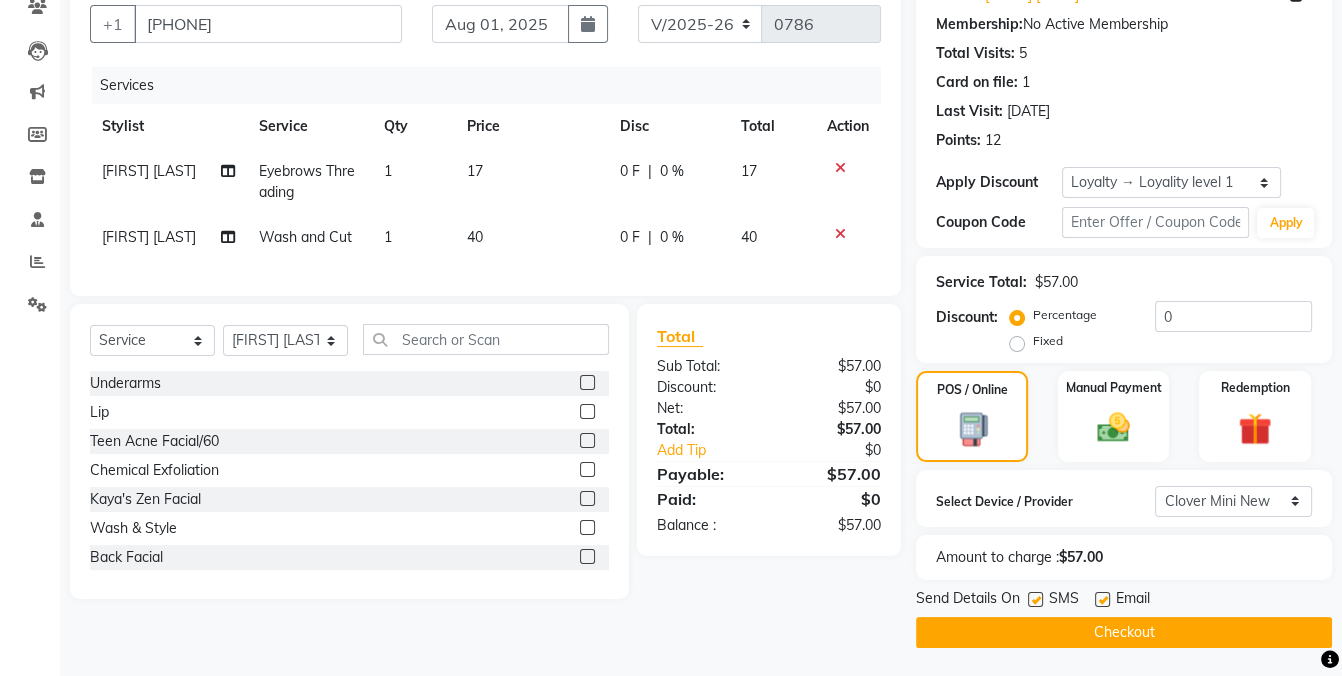 click 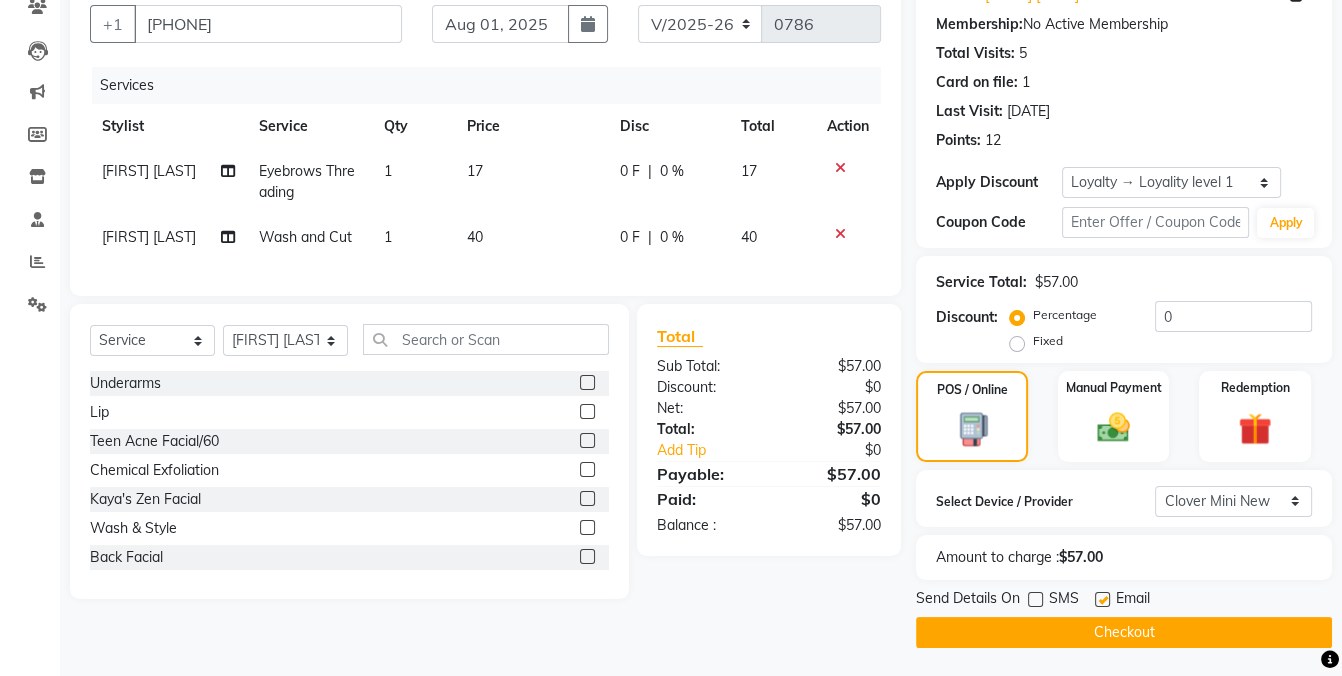 click on "Checkout" 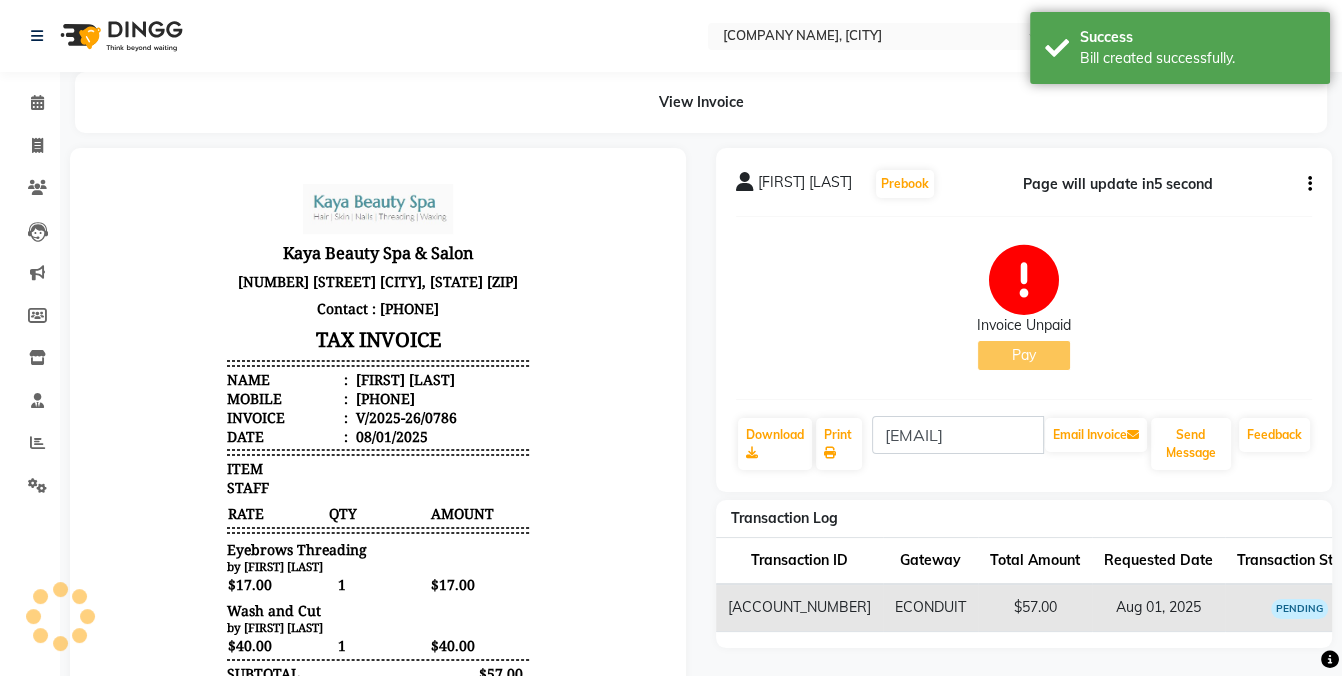 scroll, scrollTop: 0, scrollLeft: 0, axis: both 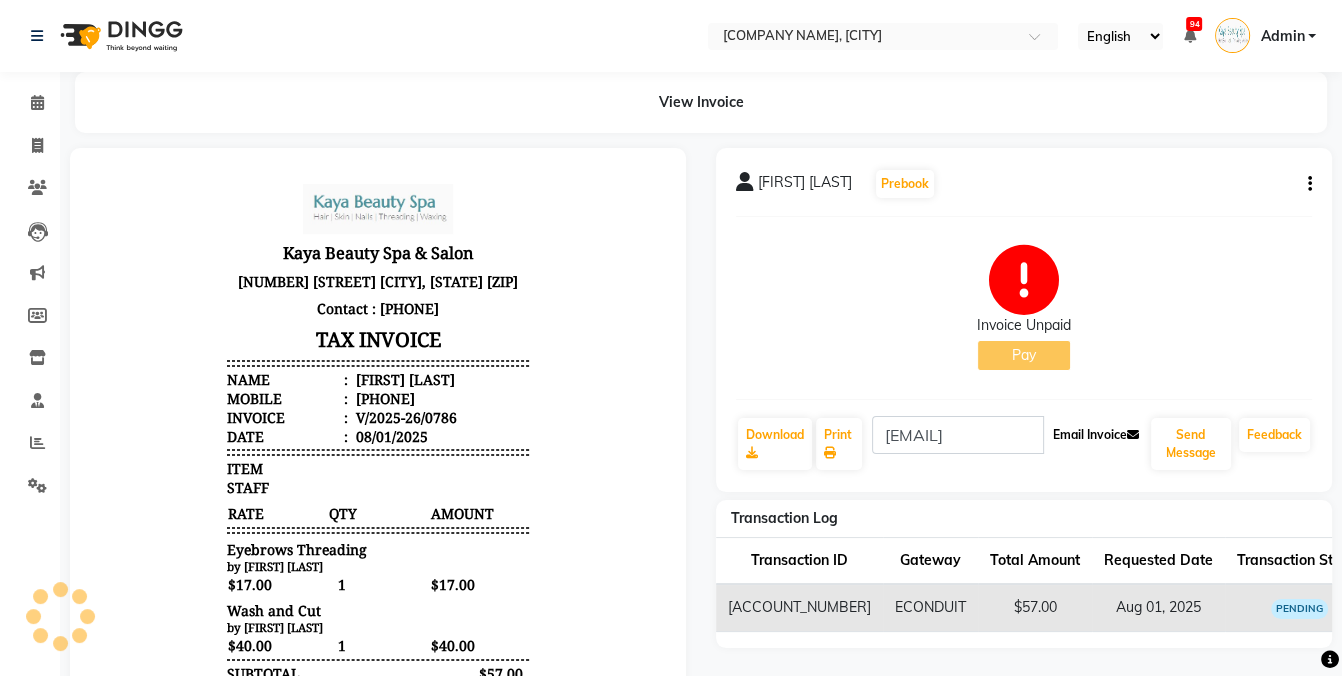click on "Email Invoice" 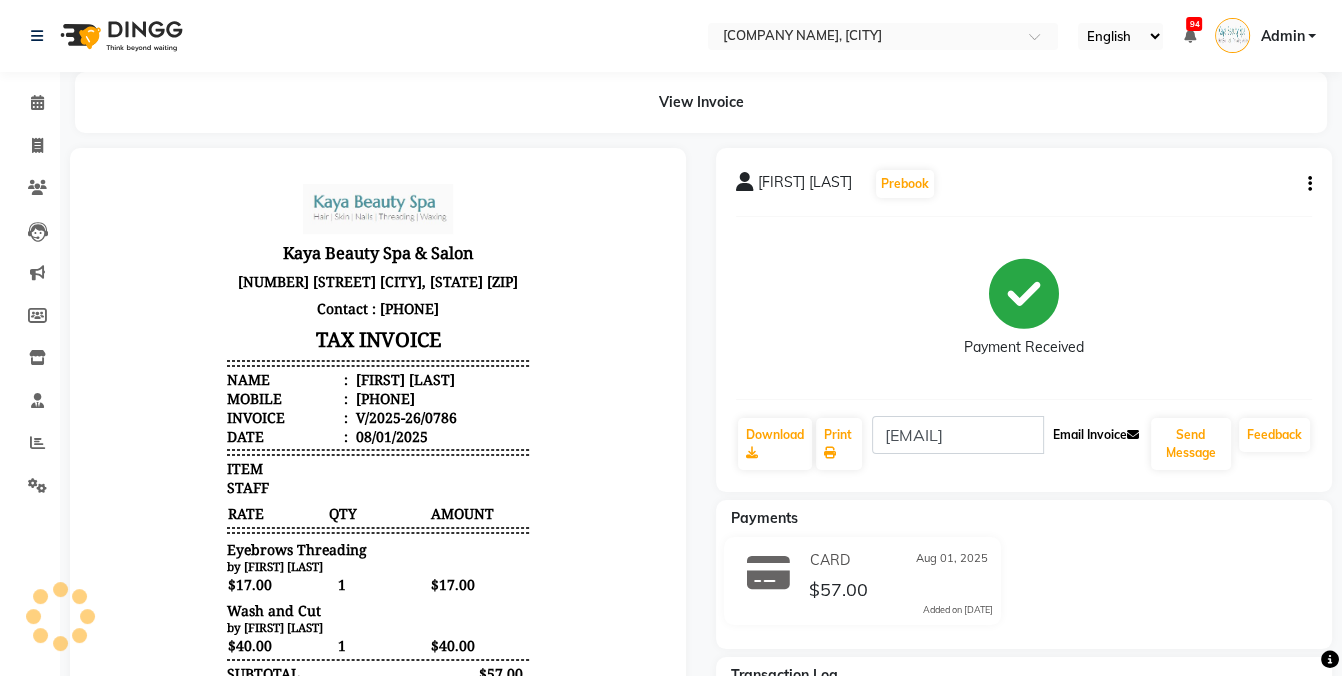 click on "Email Invoice" 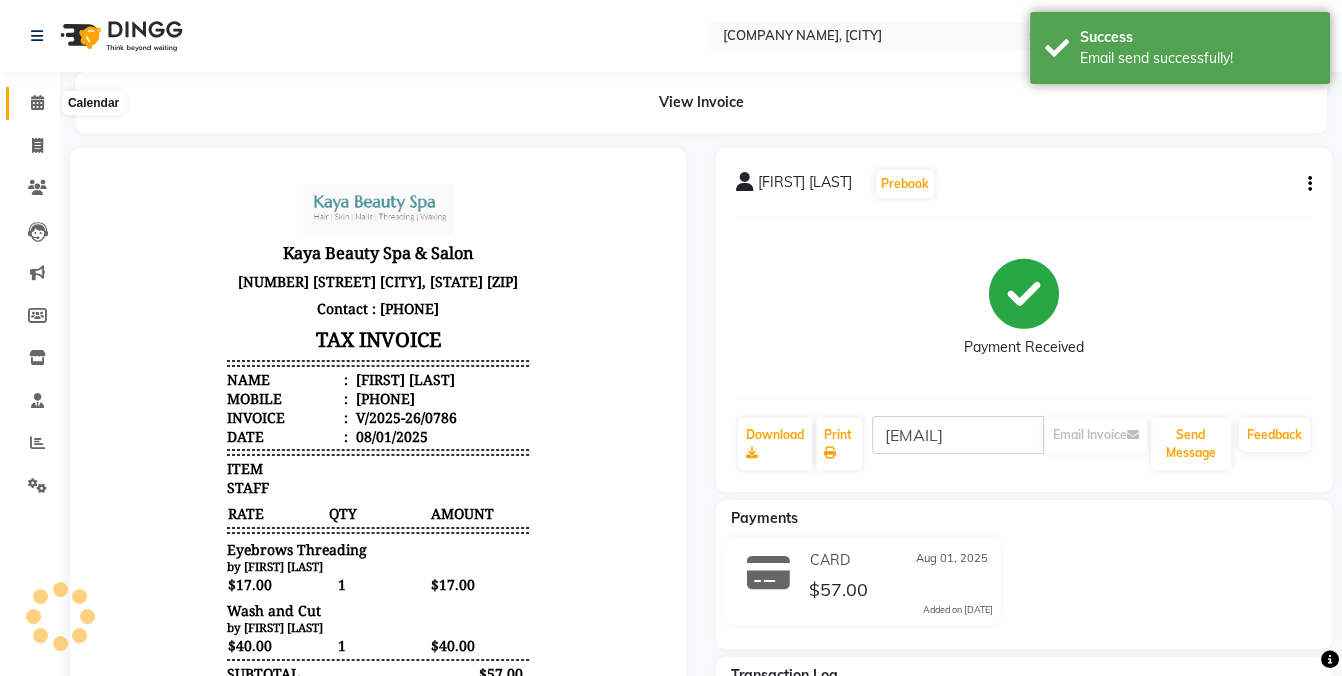 click 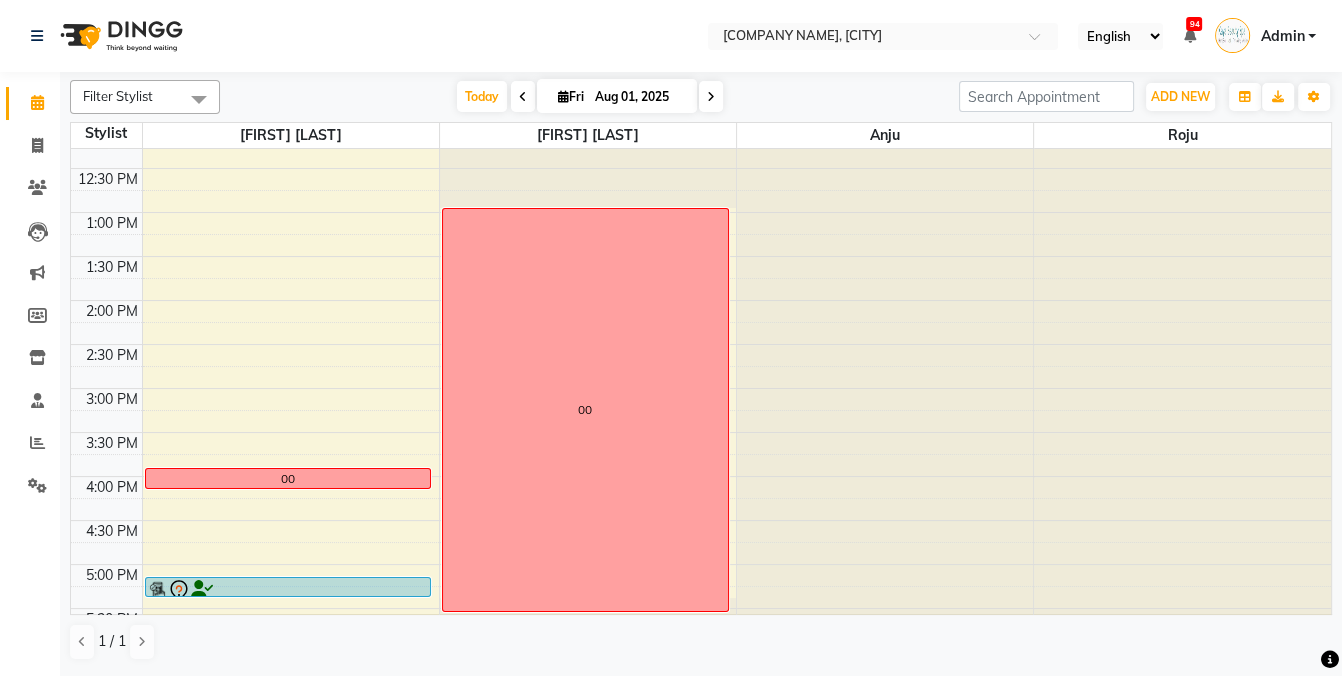 scroll, scrollTop: 401, scrollLeft: 0, axis: vertical 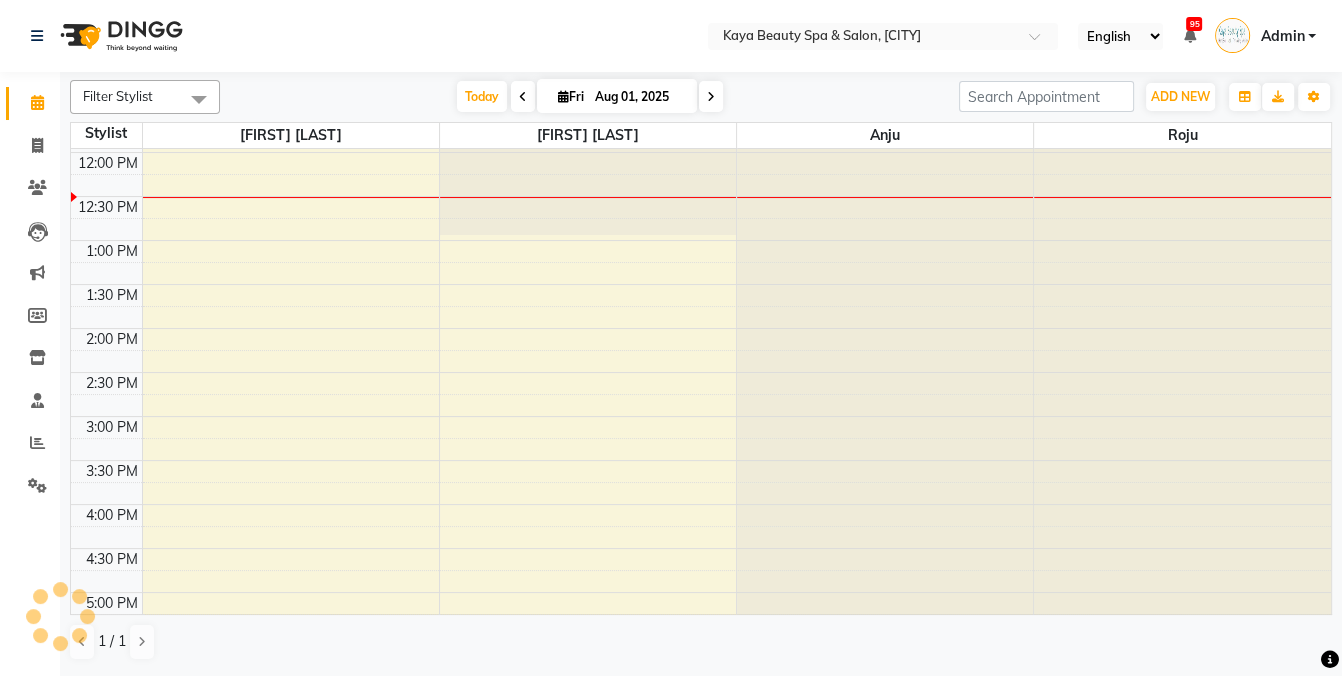 select on "en" 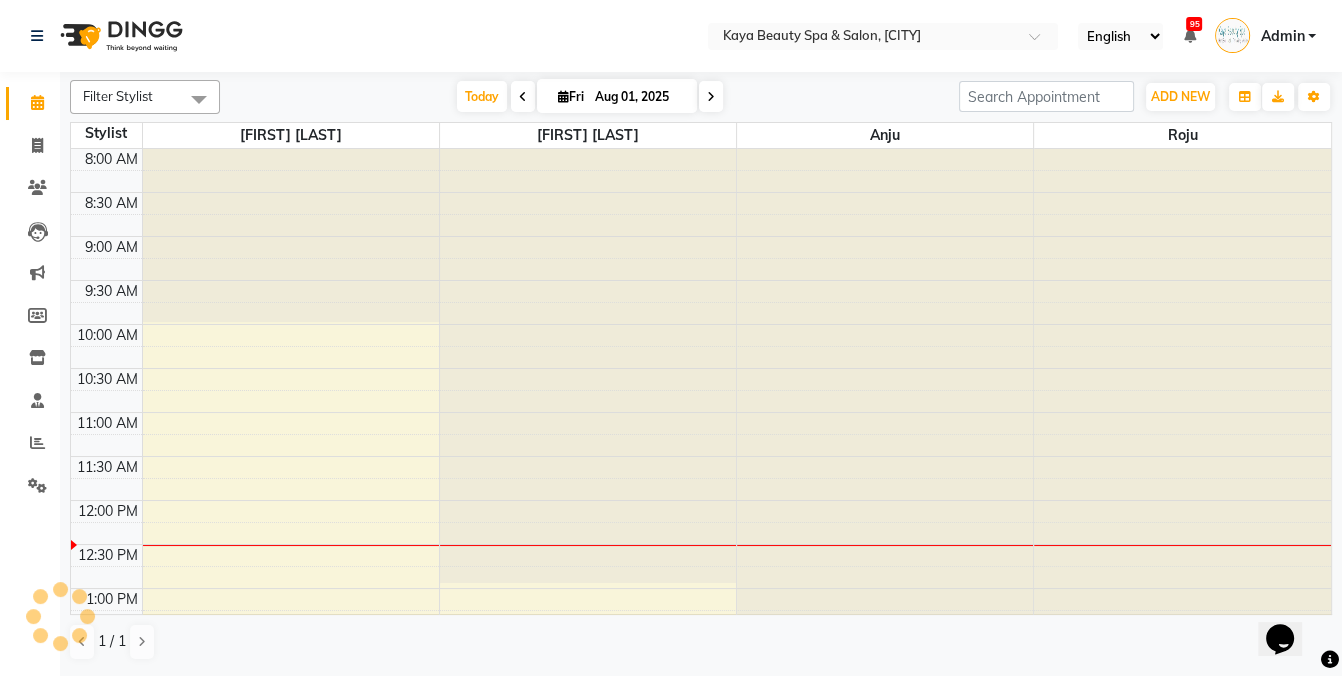 scroll, scrollTop: 0, scrollLeft: 0, axis: both 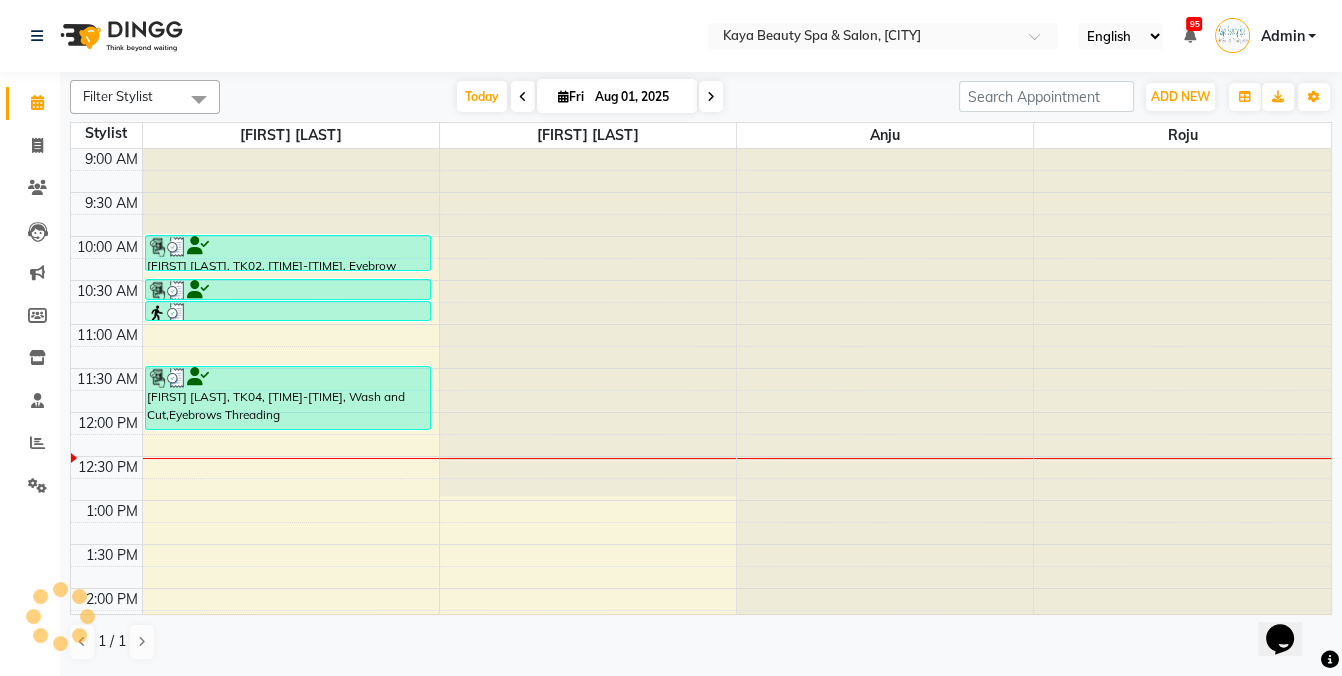 click at bounding box center (711, 96) 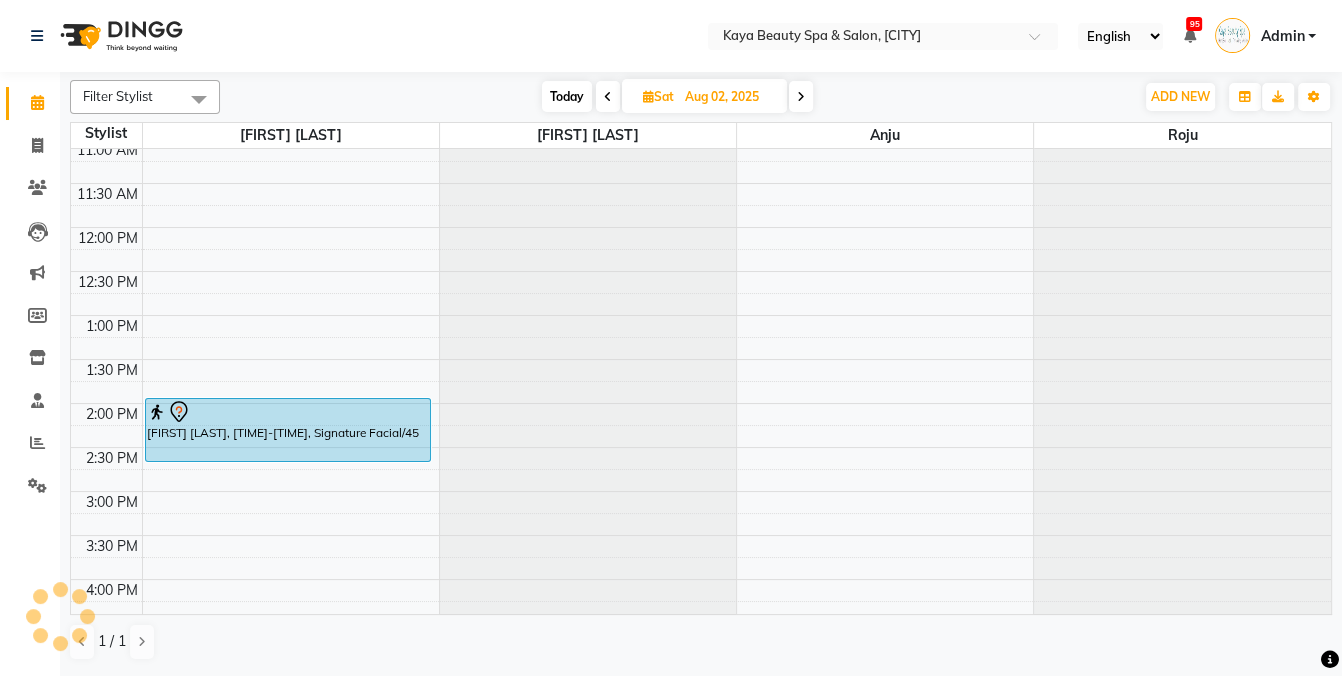 scroll, scrollTop: 0, scrollLeft: 0, axis: both 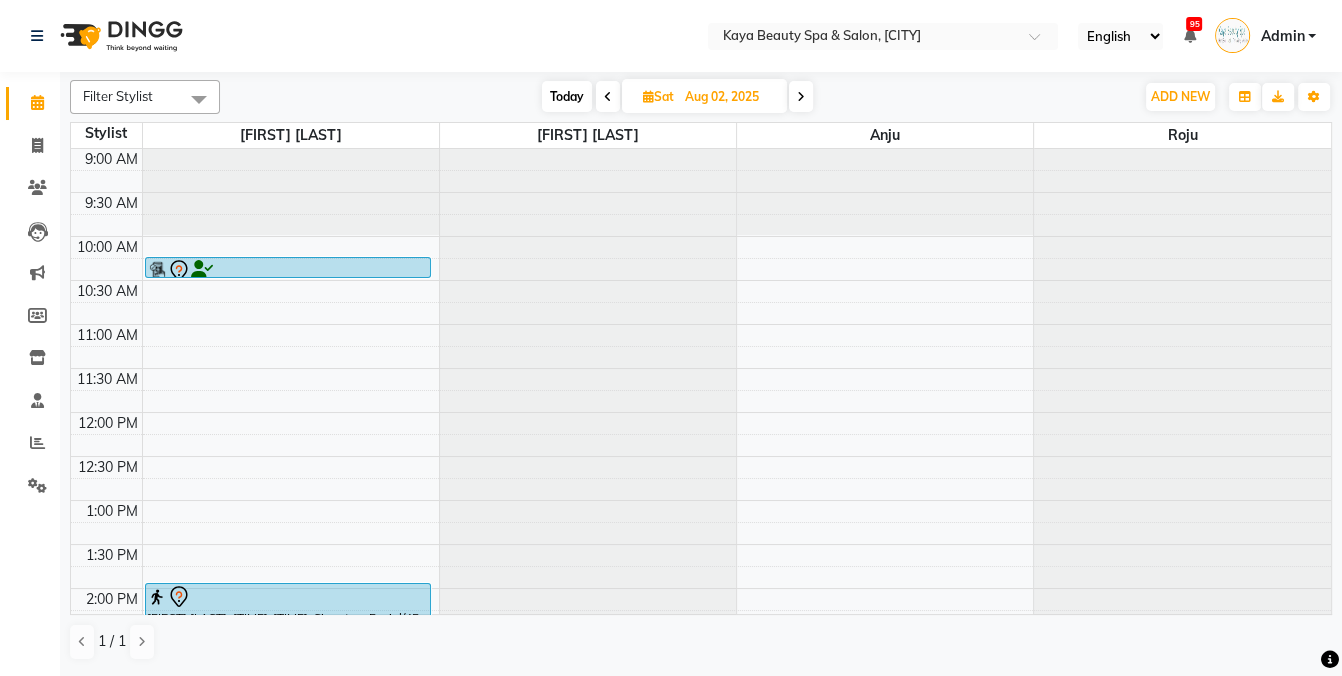 click at bounding box center [288, 271] 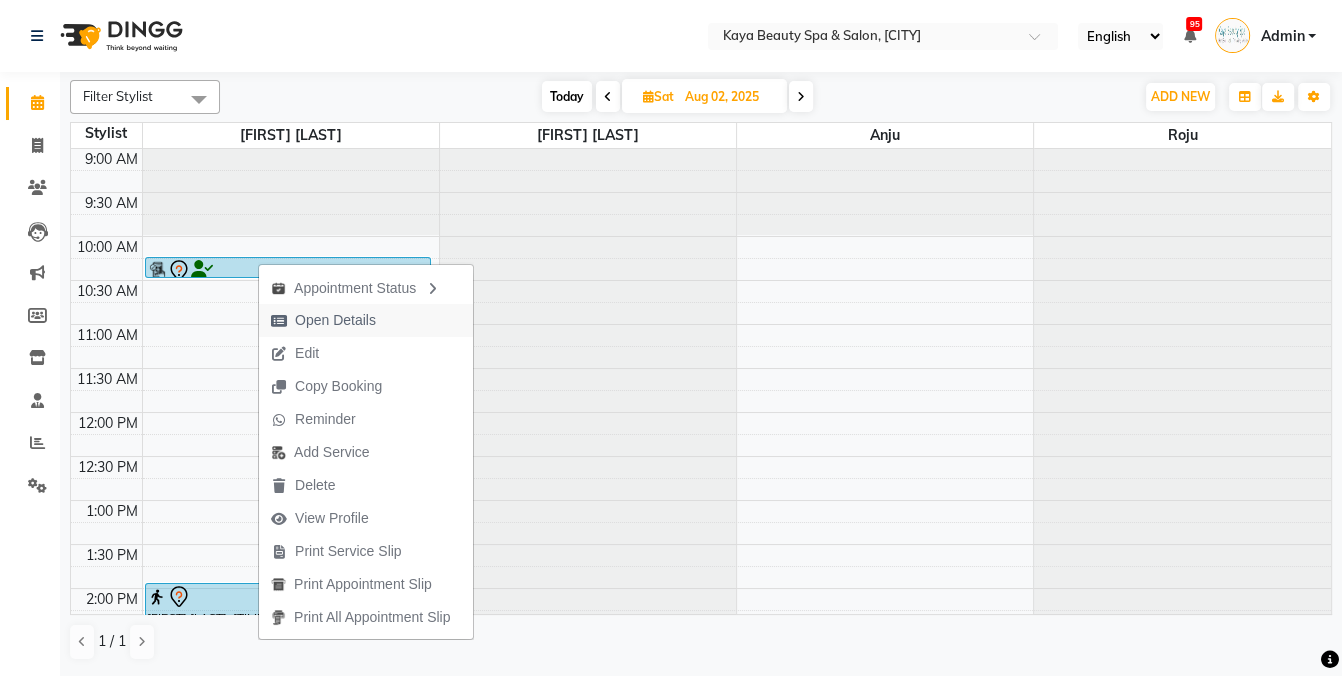 click on "Open Details" at bounding box center (335, 320) 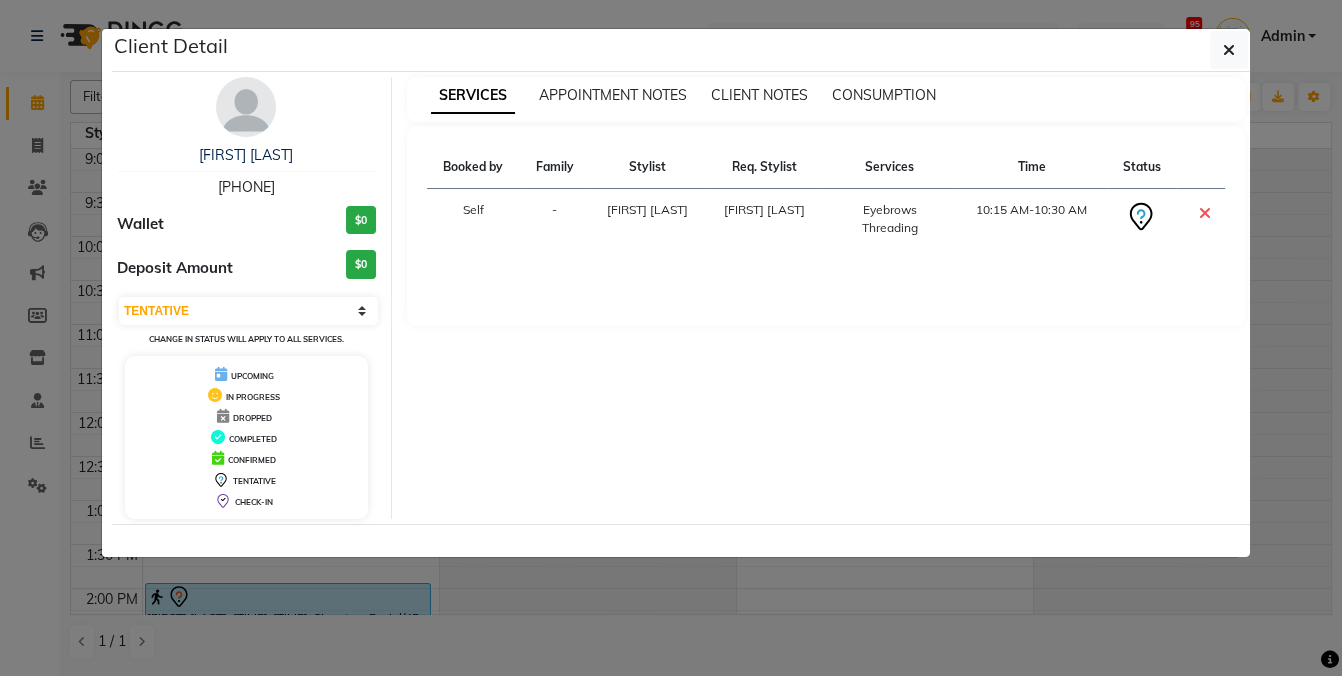 click on "Client Detail  Tanya Bhardwaj   9727651704 Wallet $0 Deposit Amount  $0  Select CONFIRMED TENTATIVE Change in status will apply to all services. UPCOMING IN PROGRESS DROPPED COMPLETED CONFIRMED TENTATIVE CHECK-IN SERVICES APPOINTMENT NOTES CLIENT NOTES CONSUMPTION Booked by Family Stylist Req. Stylist Services Time Status  Self  - Anita Hastir Anita Hastir  Eyebrows  Threading   10:15 AM-10:30 AM" 